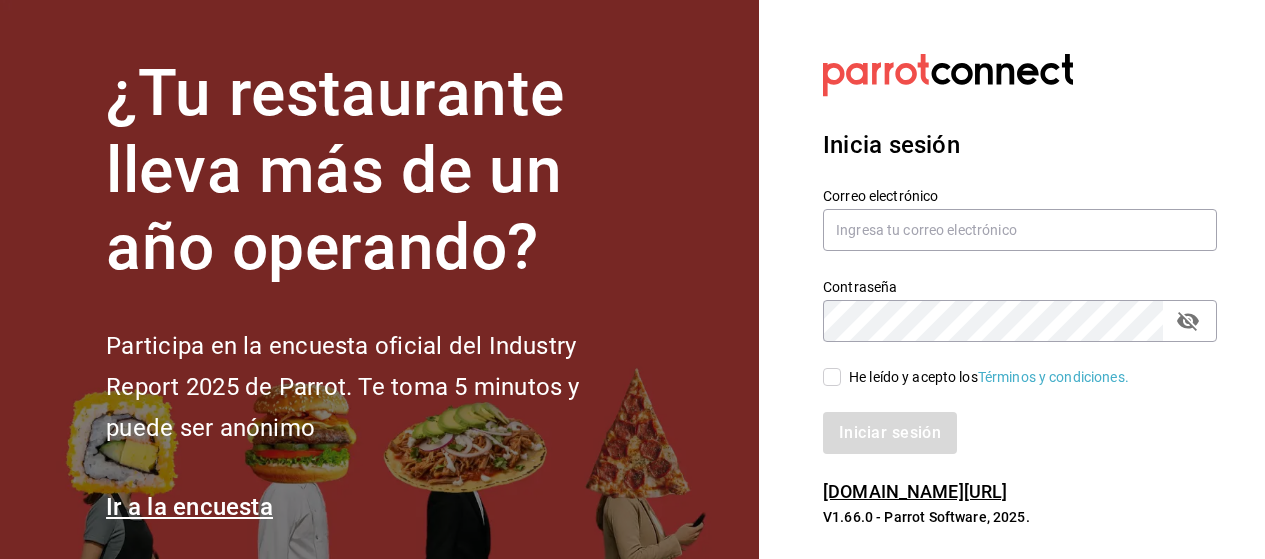 scroll, scrollTop: 0, scrollLeft: 0, axis: both 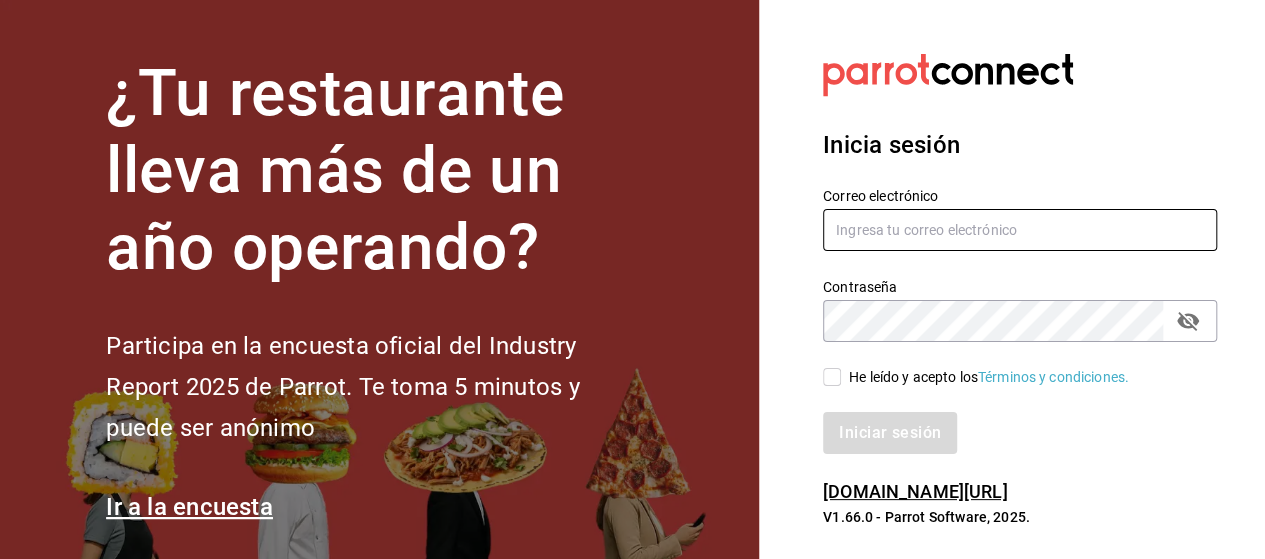 click at bounding box center [1020, 230] 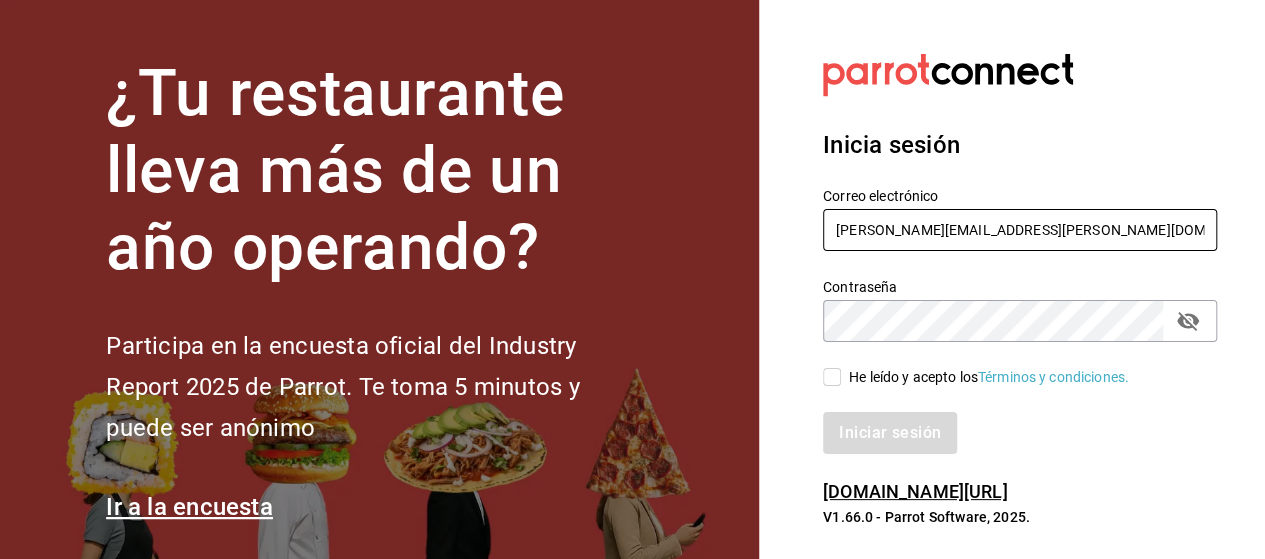 type on "luis.gomez.2302@gmail.com" 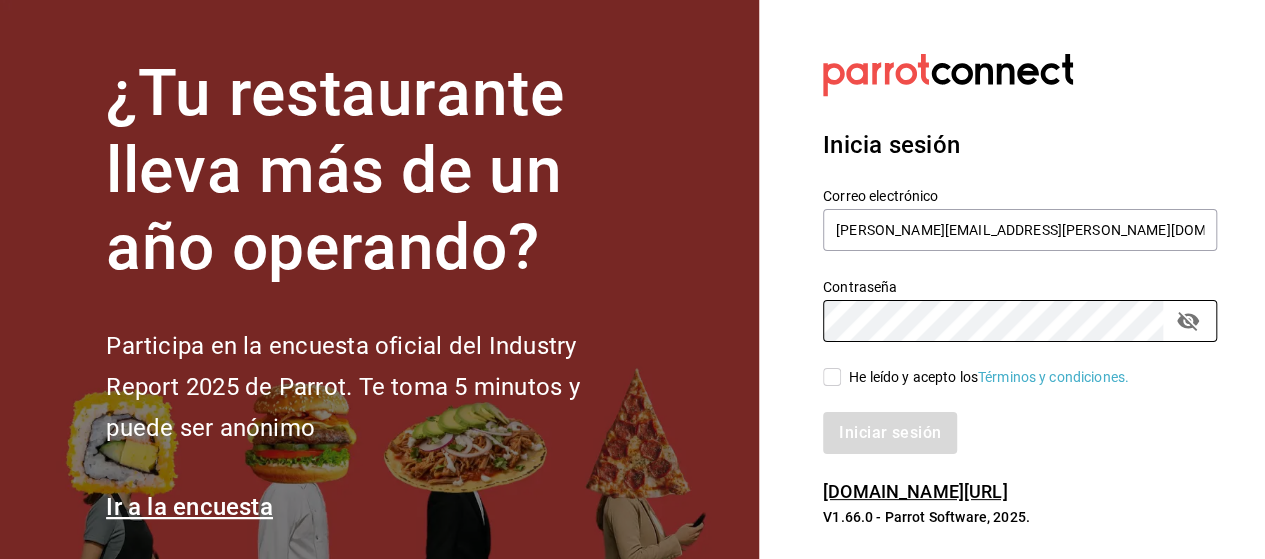 click on "He leído y acepto los  Términos y condiciones." at bounding box center [989, 377] 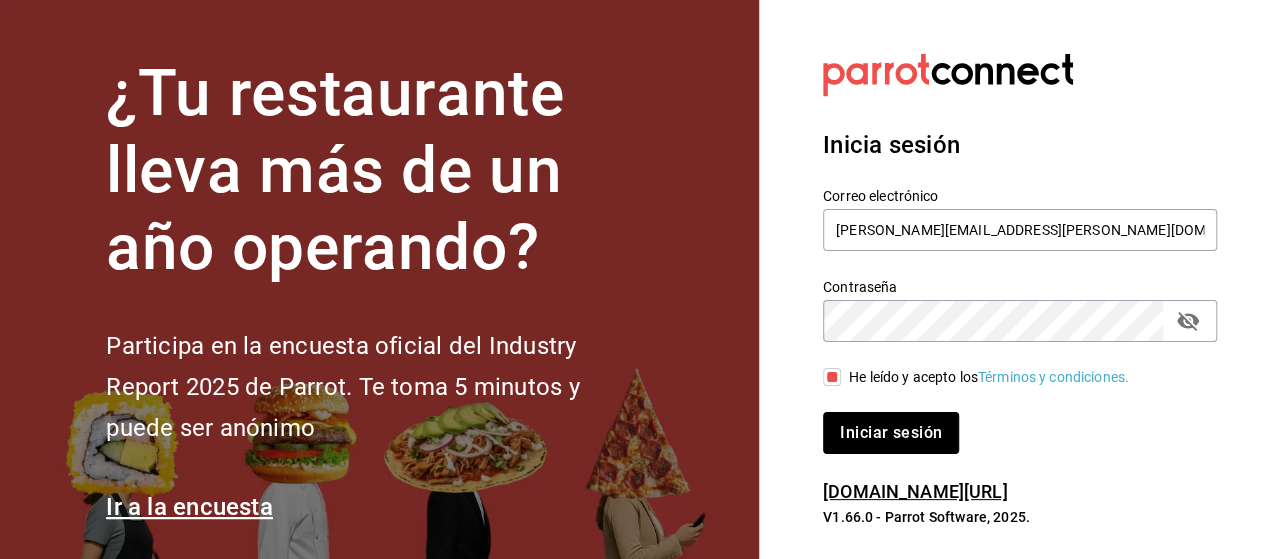 click on "Iniciar sesión" at bounding box center [891, 433] 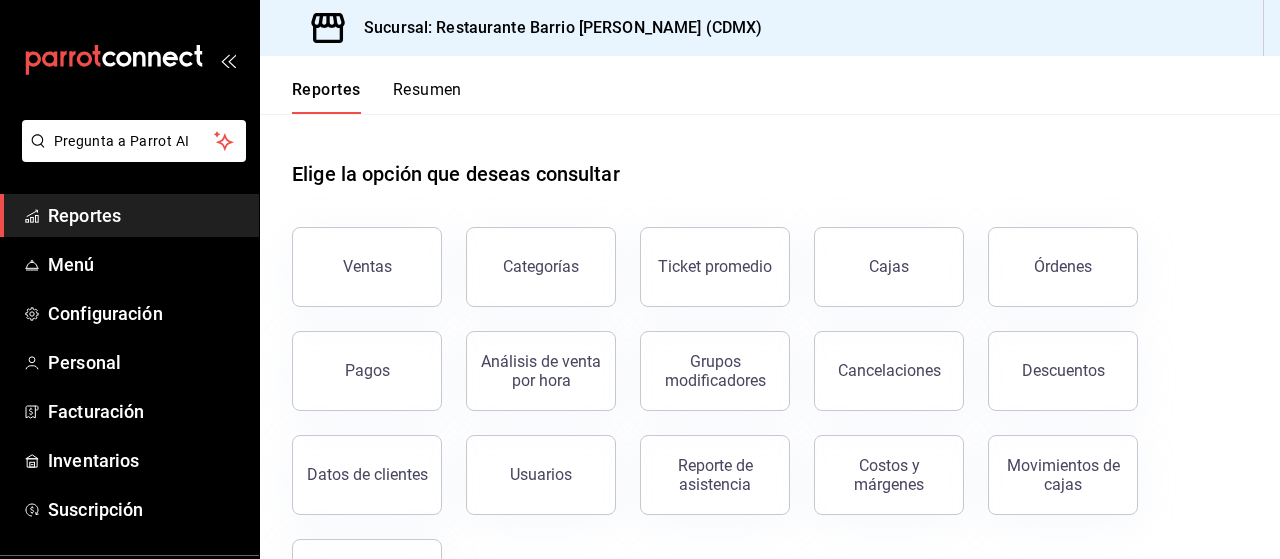 scroll, scrollTop: 0, scrollLeft: 0, axis: both 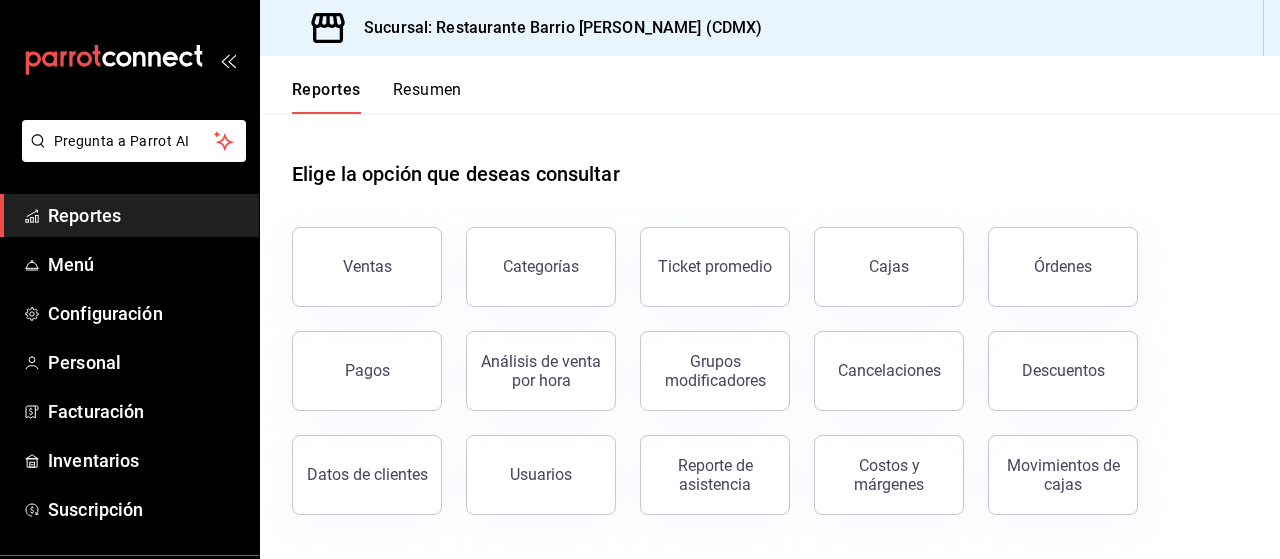 click on "Ventas" at bounding box center [367, 267] 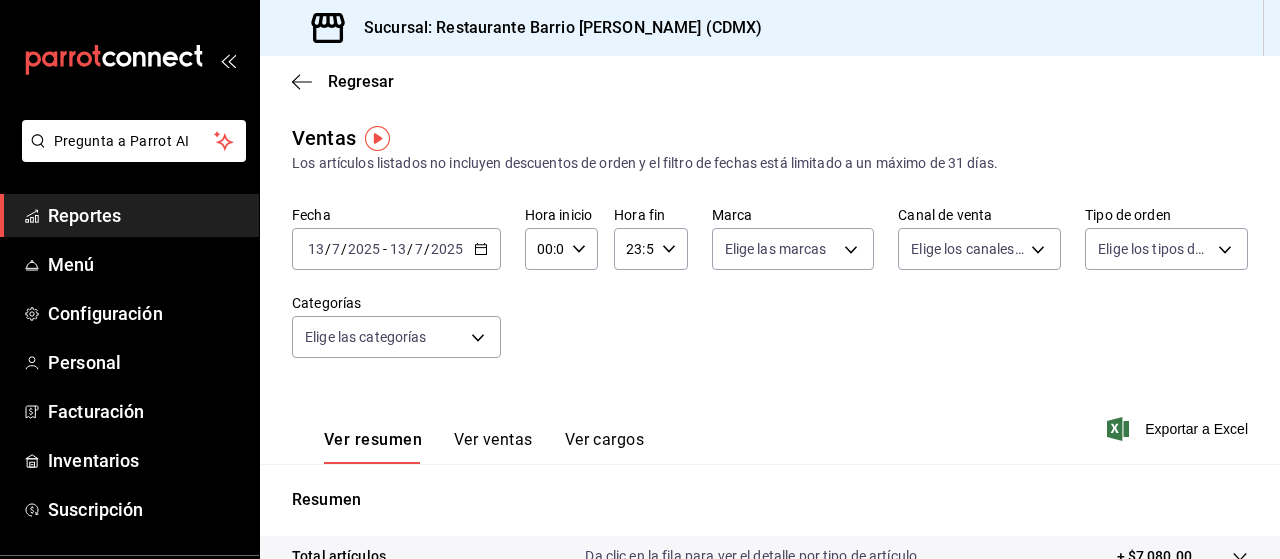 click on "Ver ventas" at bounding box center [493, 447] 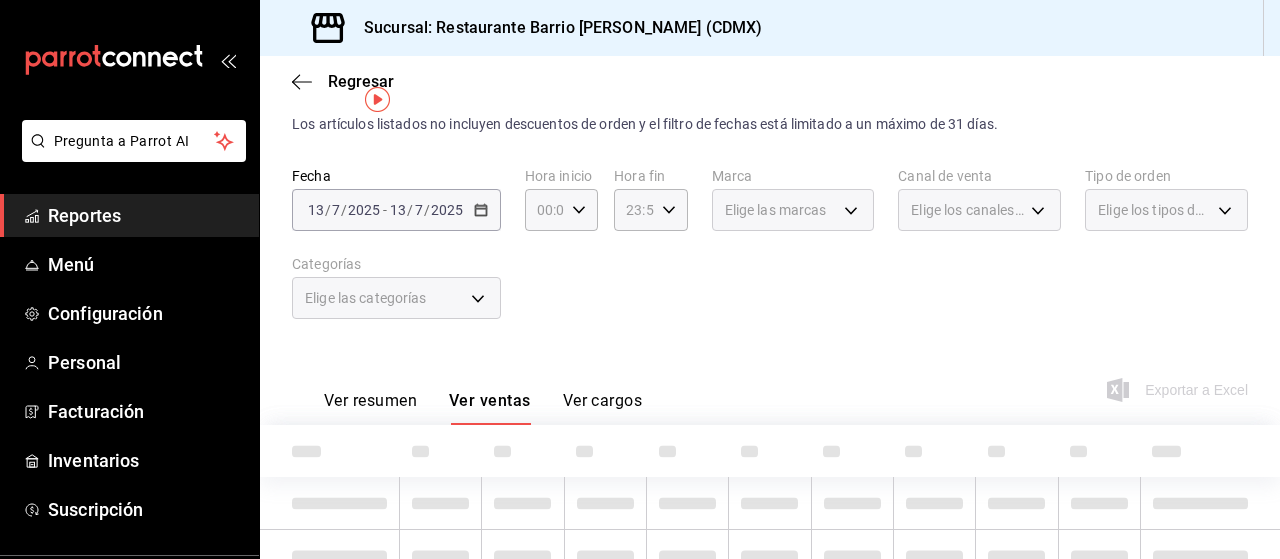 scroll, scrollTop: 42, scrollLeft: 0, axis: vertical 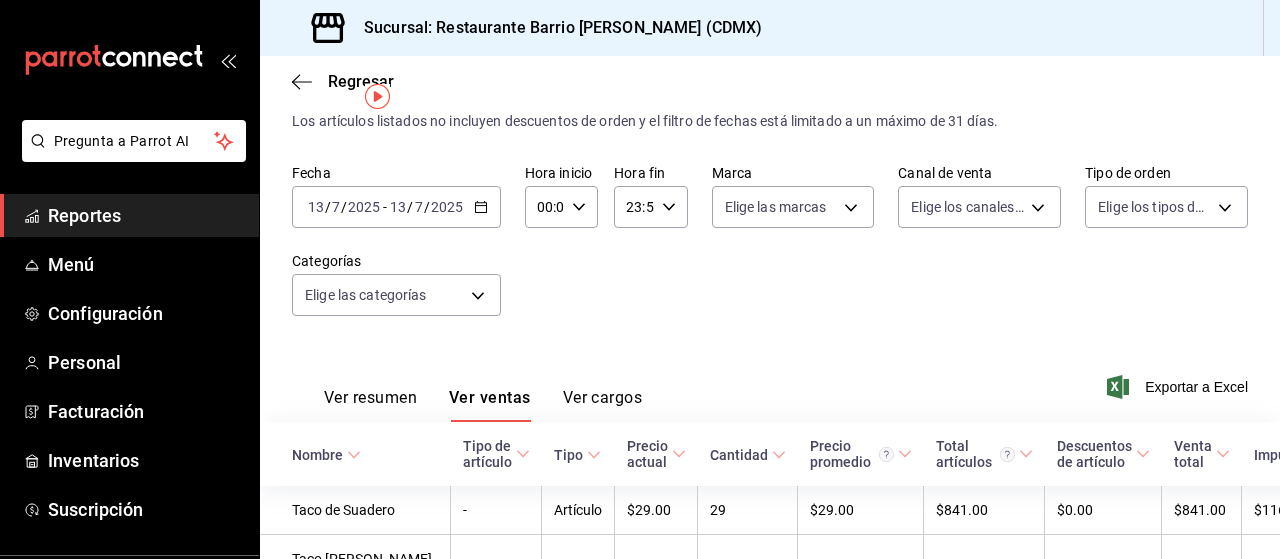 click on "Pregunta a Parrot AI Reportes   Menú   Configuración   Personal   Facturación   Inventarios   Suscripción   Ayuda Recomienda Parrot   Luis Gómez   Sugerir nueva función   Sucursal: Restaurante Barrio Bravo (CDMX) Regresar Ventas Los artículos listados no incluyen descuentos de orden y el filtro de fechas está limitado a un máximo de 31 días. Fecha 2025-07-13 13 / 7 / 2025 - 2025-07-13 13 / 7 / 2025 Hora inicio 00:00 Hora inicio Hora fin 23:59 Hora fin Marca Elige las marcas Canal de venta Elige los canales de venta Tipo de orden Elige los tipos de orden Categorías Elige las categorías Ver resumen Ver ventas Ver cargos Exportar a Excel Nombre Tipo de artículo Tipo Precio actual Cantidad Precio promedio   Total artículos   Descuentos de artículo Venta total Impuestos Venta neta Taco de Suadero - Artículo $29.00 29 $29.00 $841.00 $0.00 $841.00 $116.00 $725.00 Taco de Pastor - Artículo $26.00 25 $26.00 $650.00 $130.00 $520.00 $71.72 $448.28 Agua De Sabor - Artículo $32.00 20 $32.00 $640.00 $0.00" at bounding box center [640, 279] 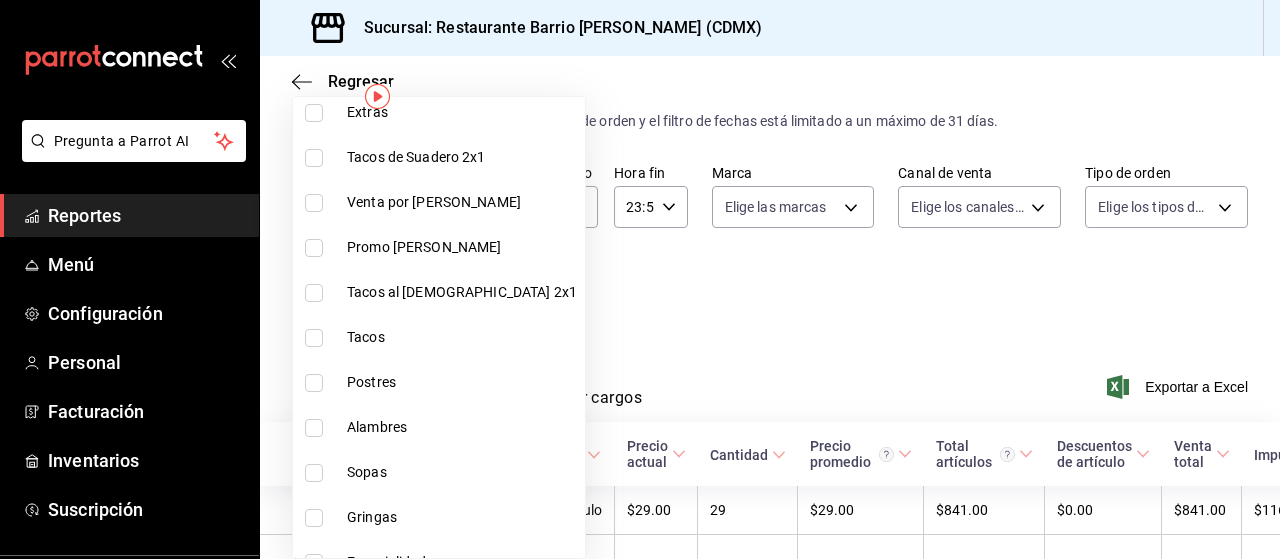 scroll, scrollTop: 552, scrollLeft: 0, axis: vertical 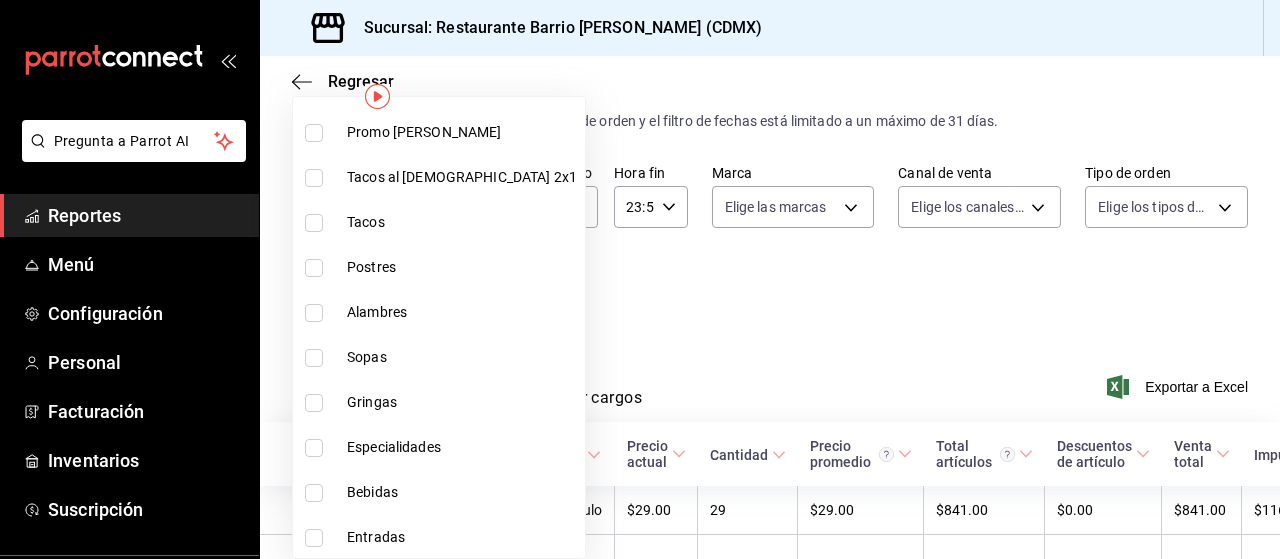 click on "Bebidas" at bounding box center [462, 492] 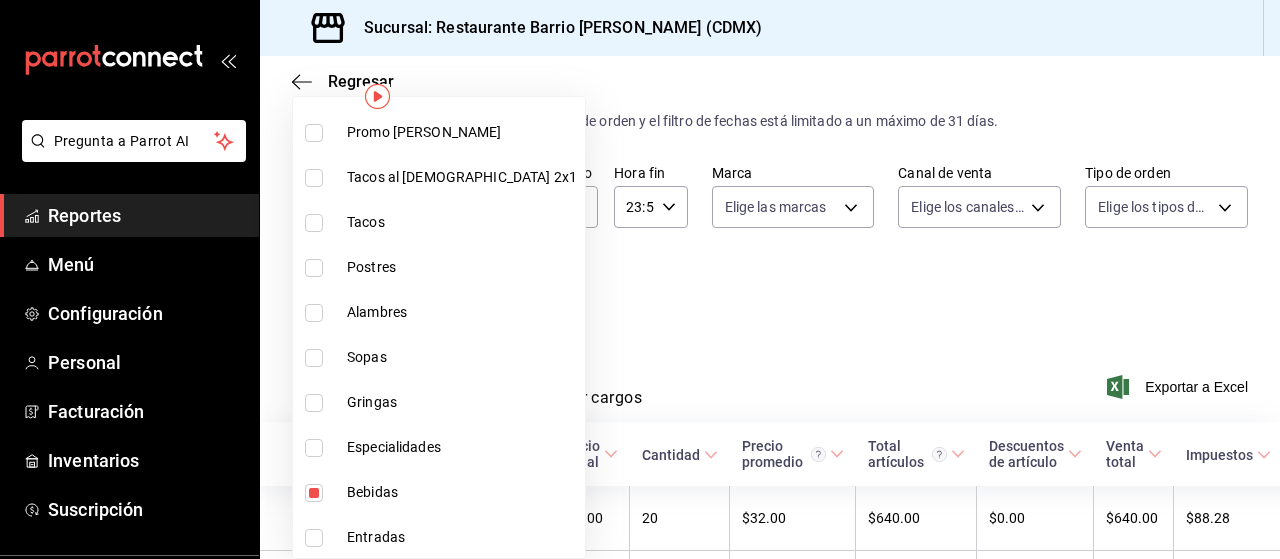 click at bounding box center (640, 279) 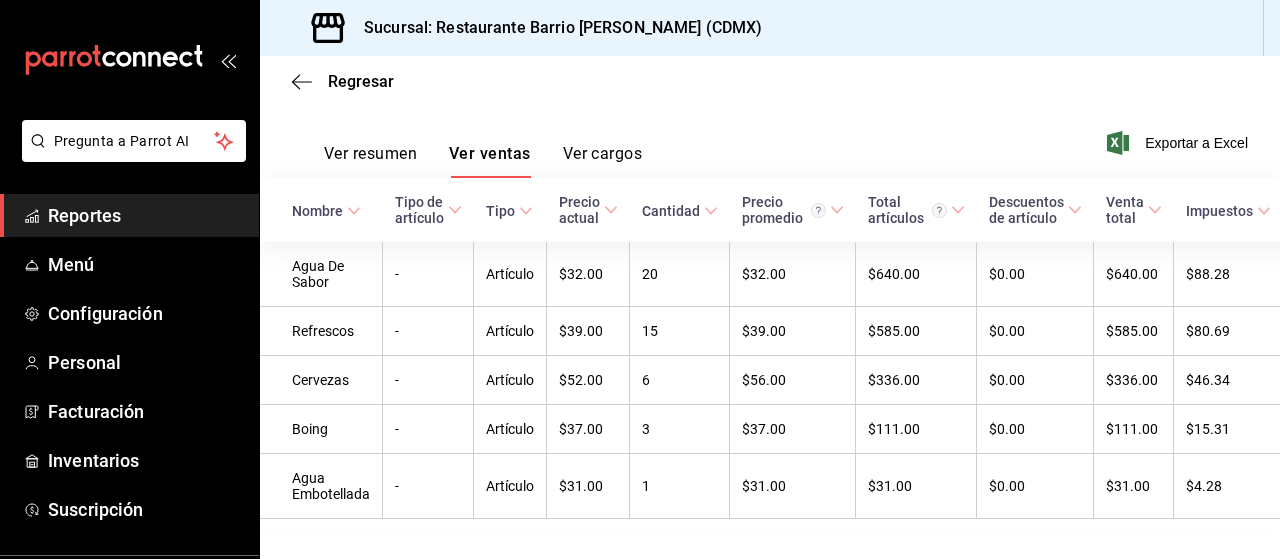scroll, scrollTop: 296, scrollLeft: 0, axis: vertical 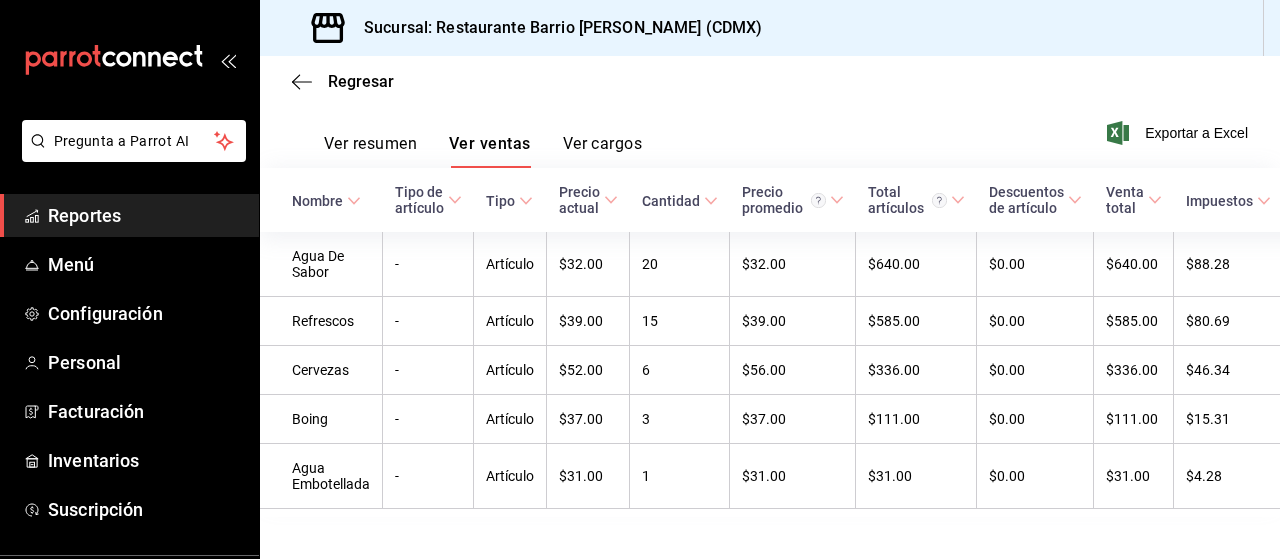 click on "-" at bounding box center [428, 321] 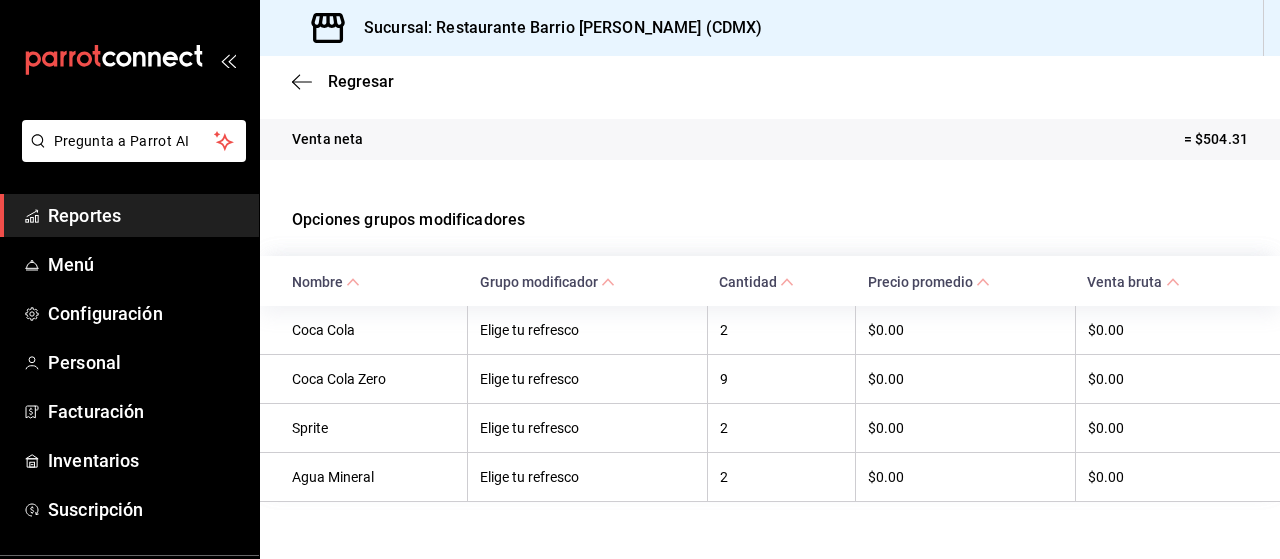 scroll, scrollTop: 388, scrollLeft: 0, axis: vertical 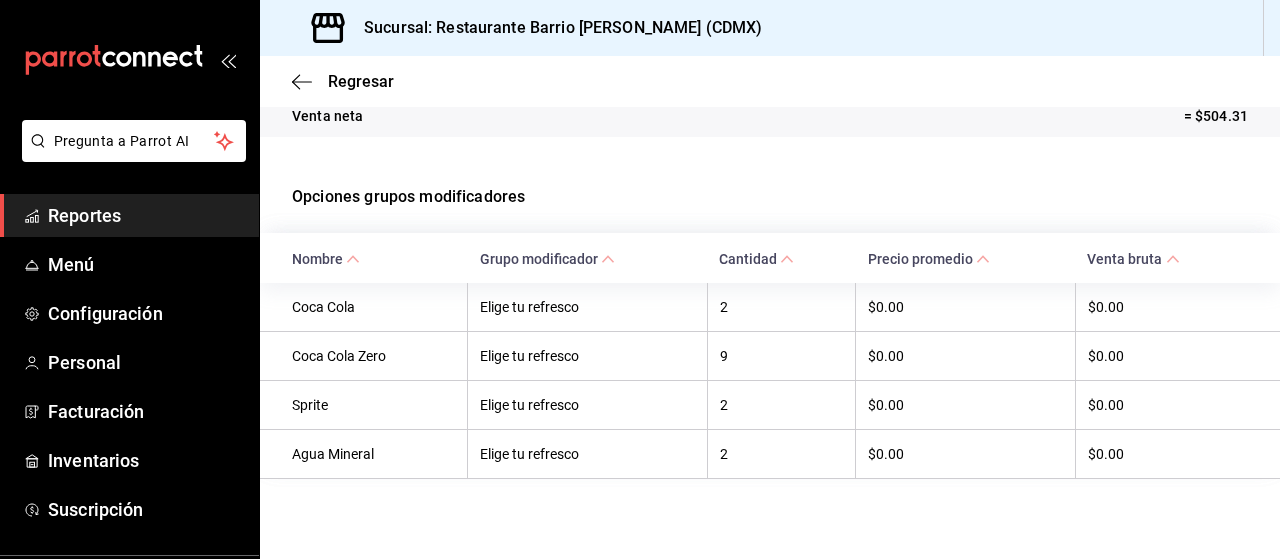 click on "Regresar" at bounding box center [770, 81] 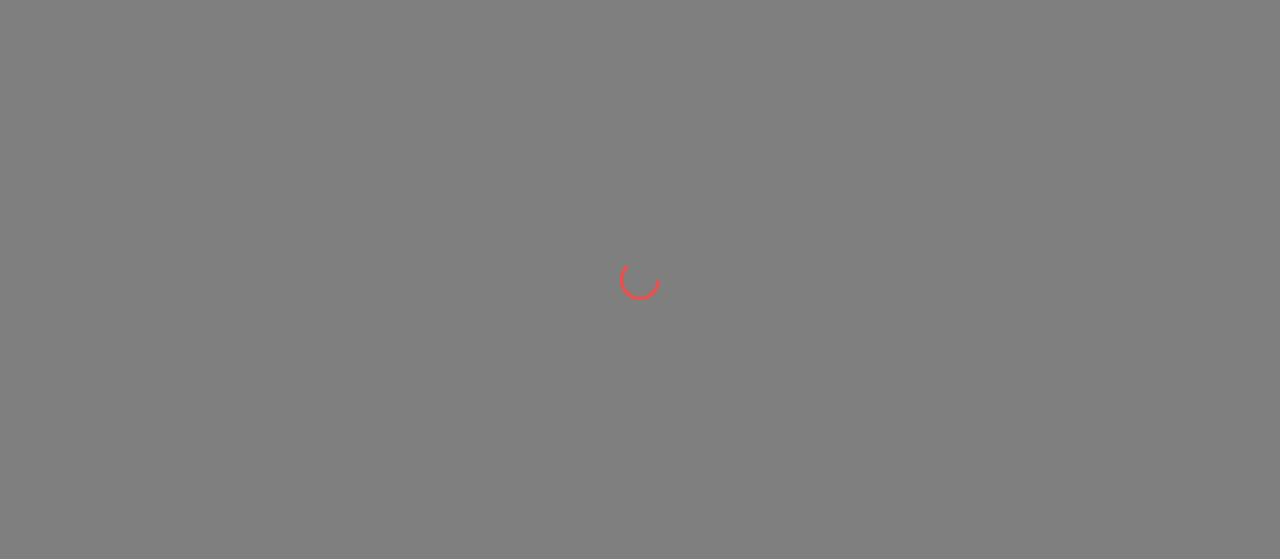 scroll, scrollTop: 0, scrollLeft: 0, axis: both 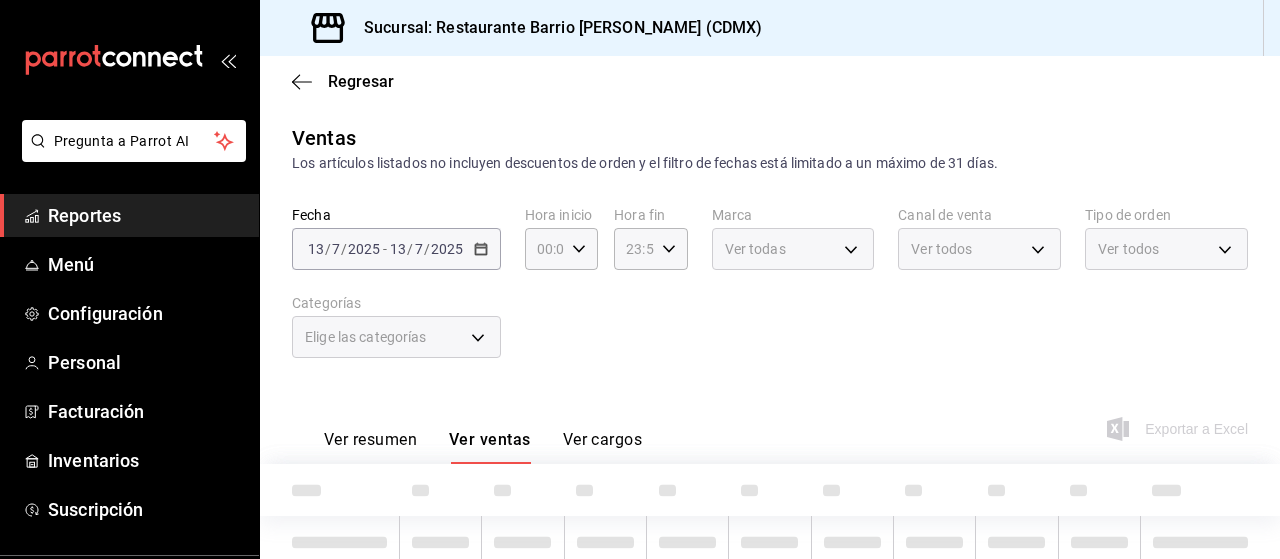 type on "7fa84fa0-b9ca-49ef-be16-7673f7613eff" 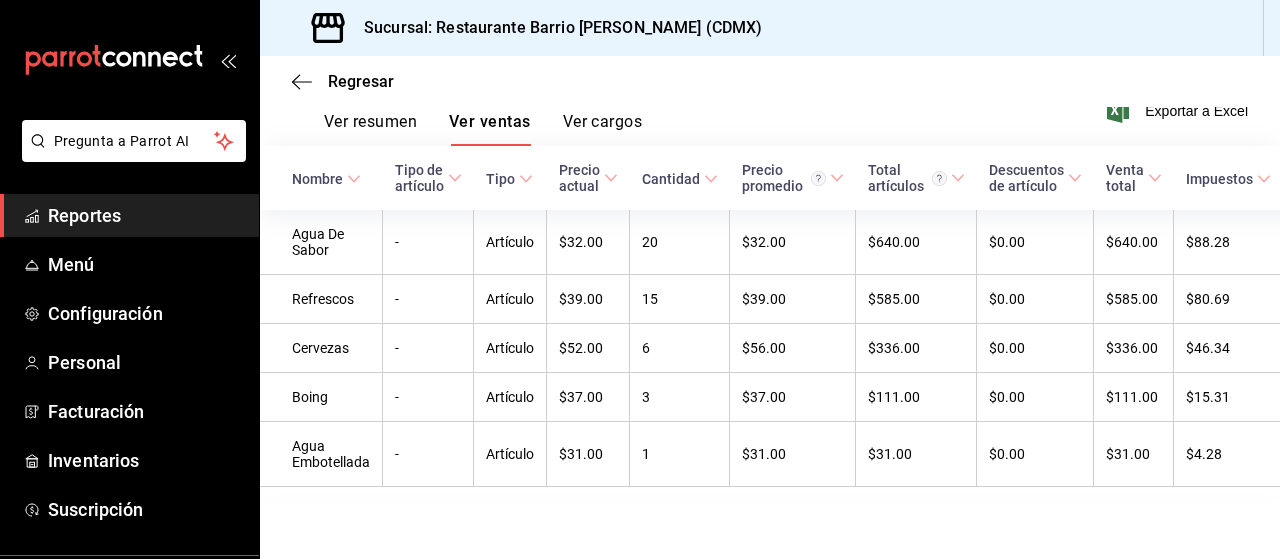 scroll, scrollTop: 338, scrollLeft: 0, axis: vertical 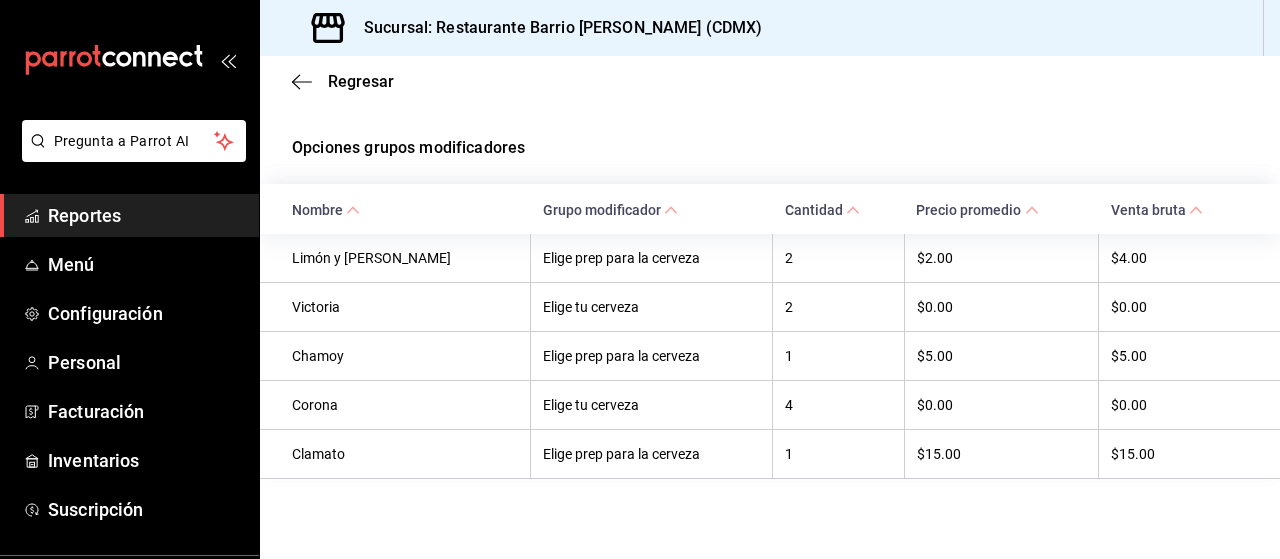 drag, startPoint x: 350, startPoint y: 95, endPoint x: 368, endPoint y: 79, distance: 24.083189 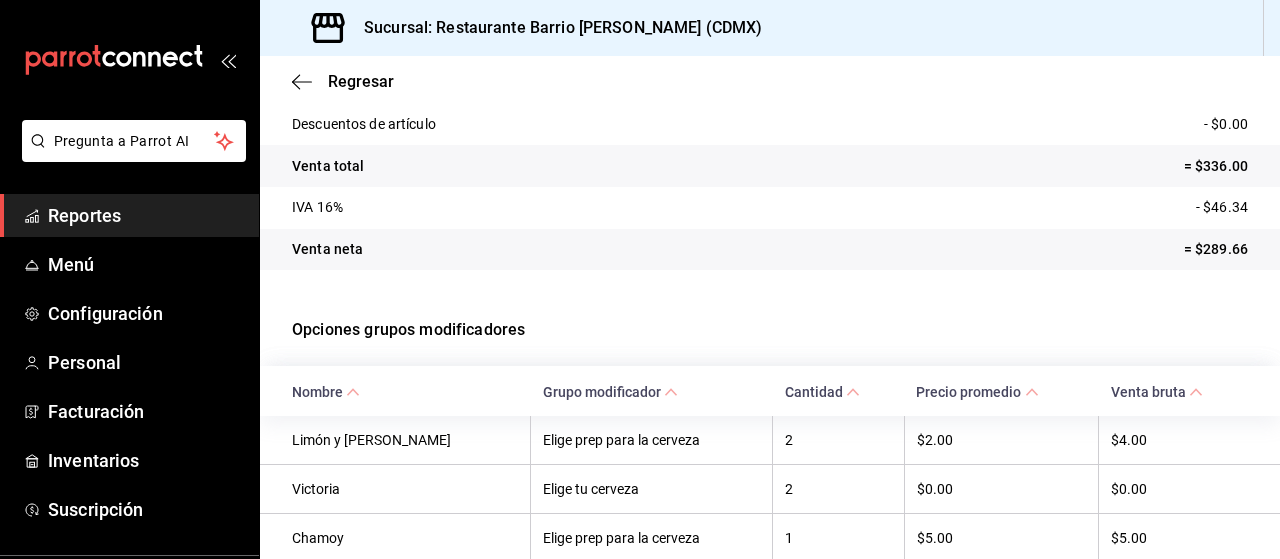 scroll, scrollTop: 437, scrollLeft: 0, axis: vertical 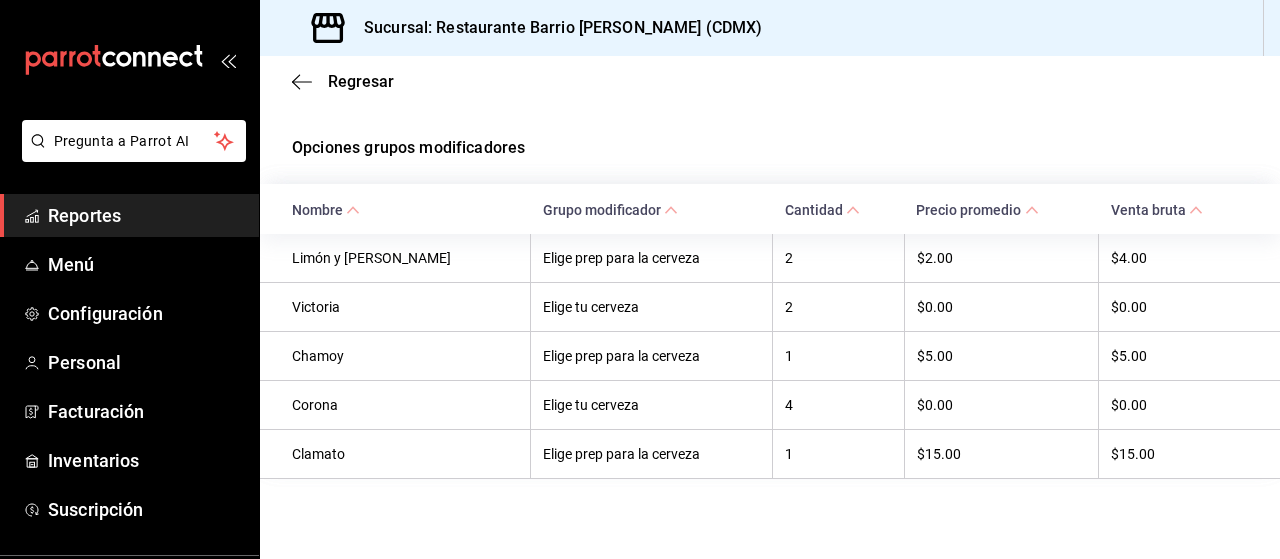 click on "Regresar" at bounding box center (361, 81) 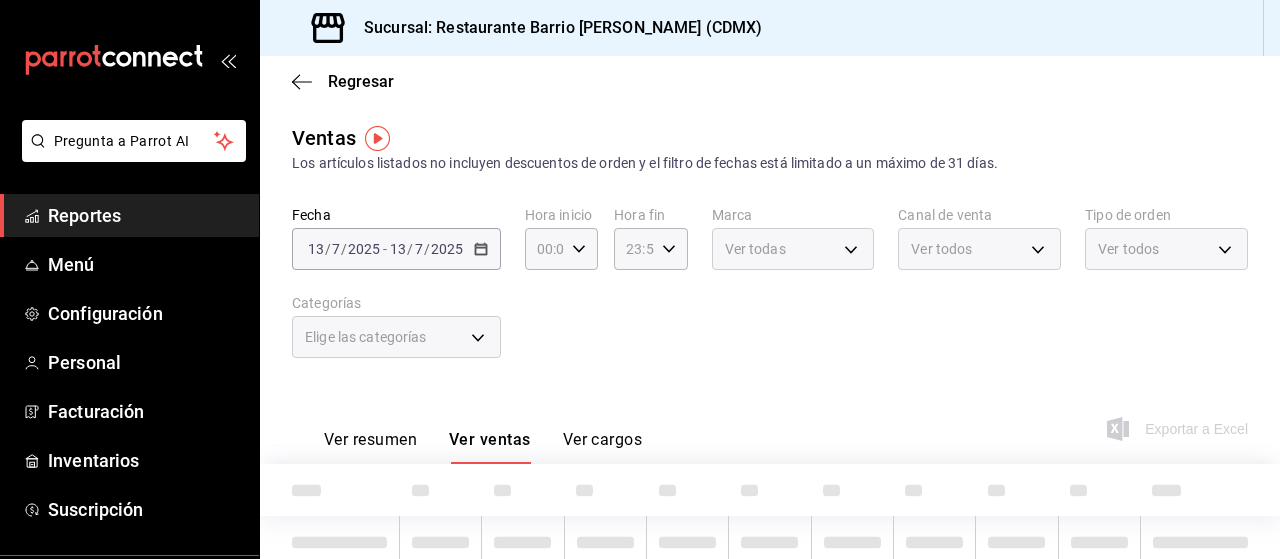 type on "7fa84fa0-b9ca-49ef-be16-7673f7613eff" 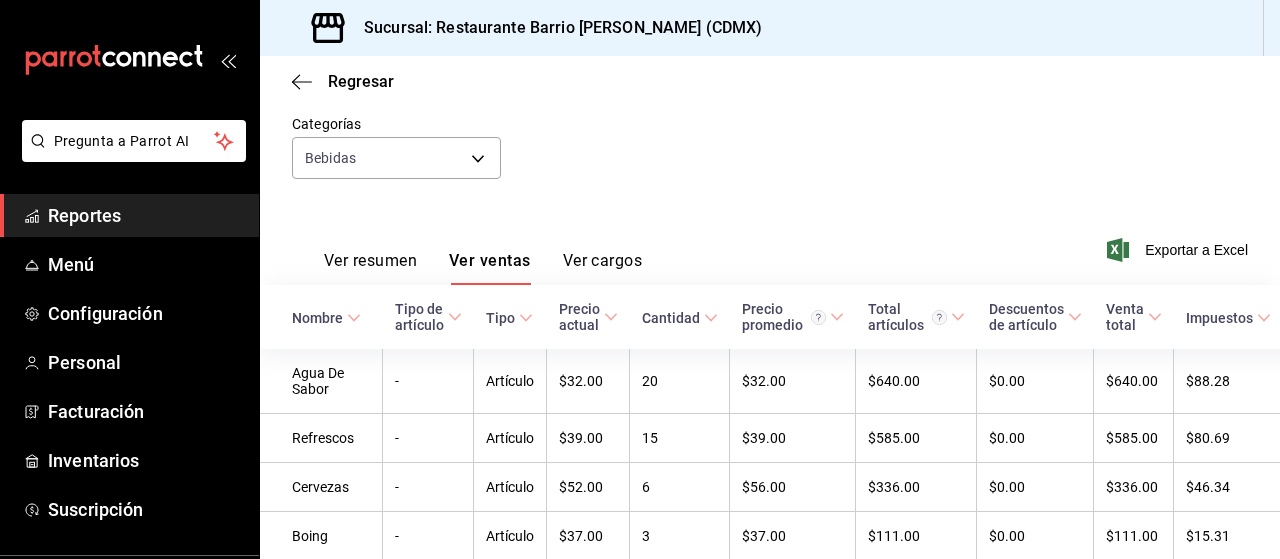 scroll, scrollTop: 338, scrollLeft: 0, axis: vertical 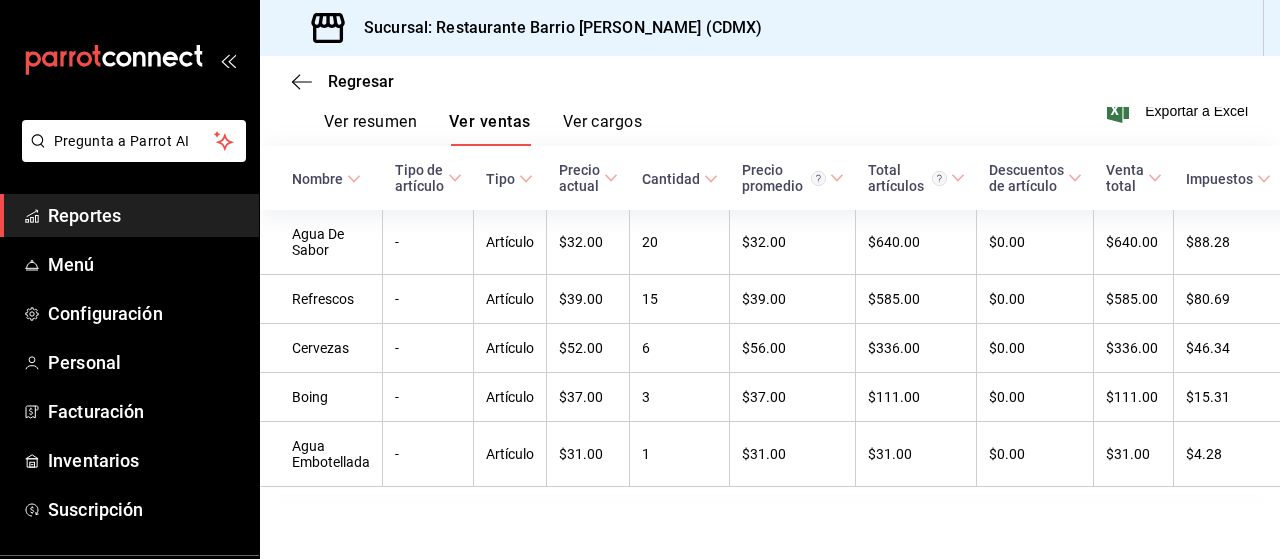 click on "-" at bounding box center [428, 397] 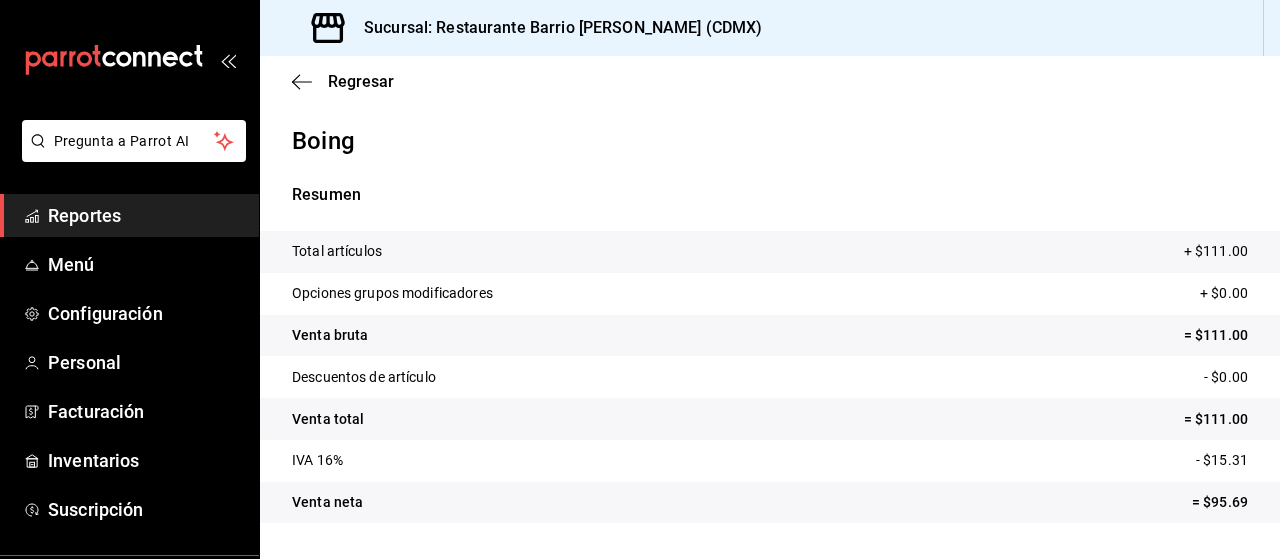 scroll, scrollTop: 240, scrollLeft: 0, axis: vertical 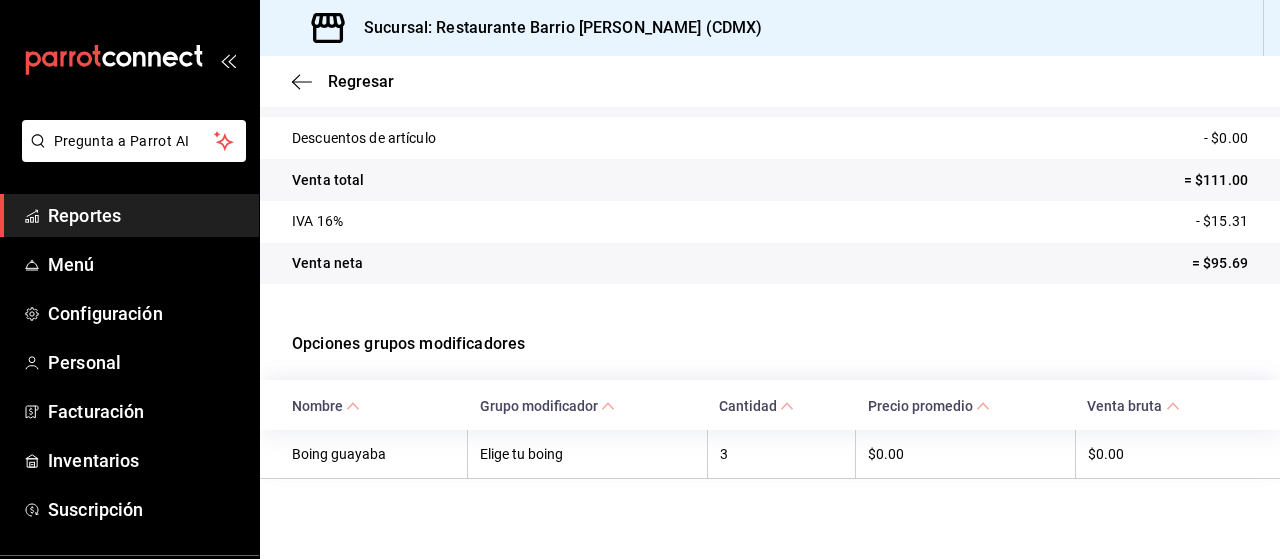 click on "Regresar" at bounding box center [361, 81] 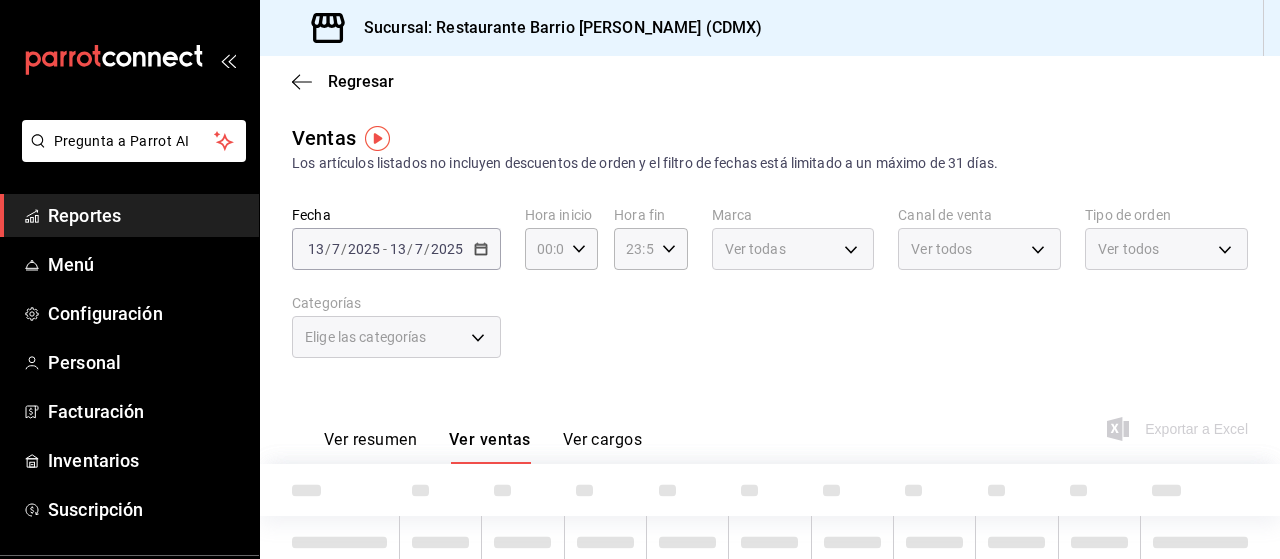 type on "7fa84fa0-b9ca-49ef-be16-7673f7613eff" 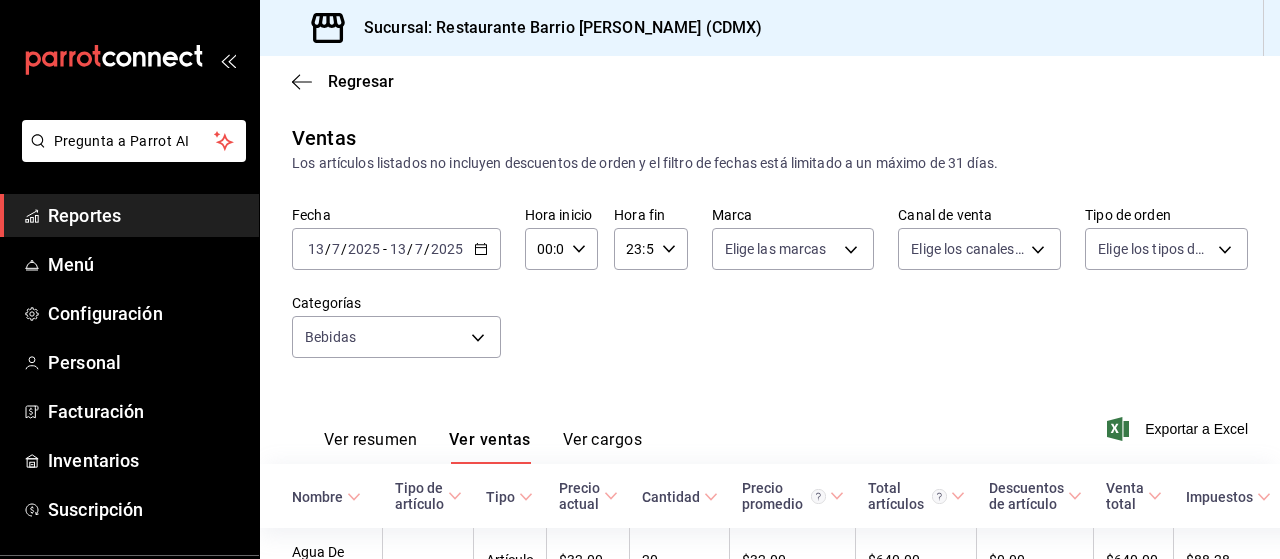 scroll, scrollTop: 338, scrollLeft: 0, axis: vertical 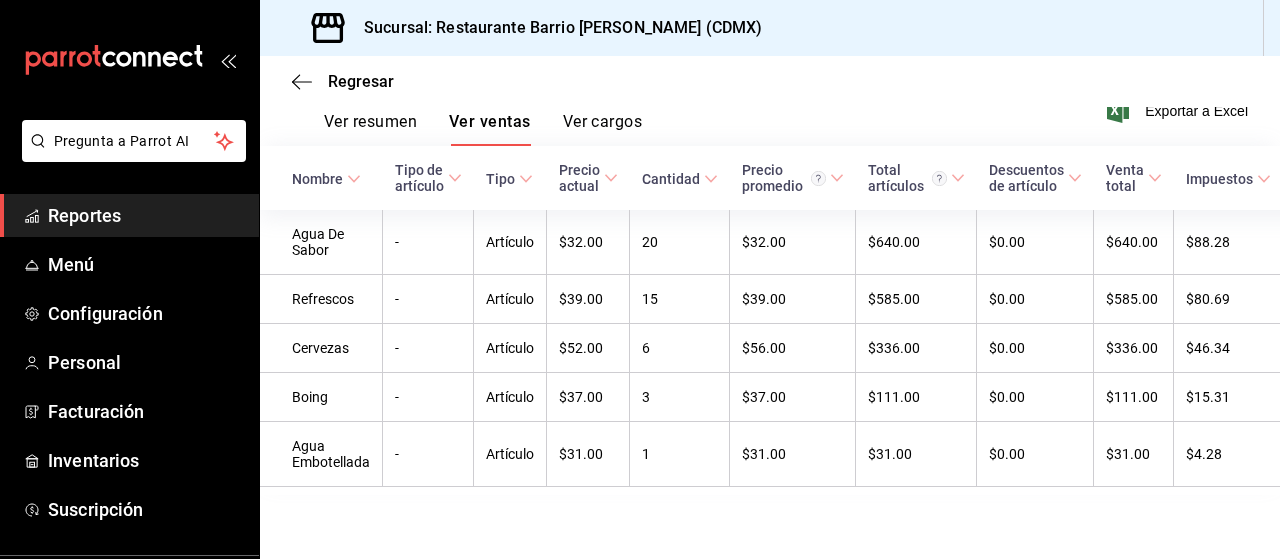 click 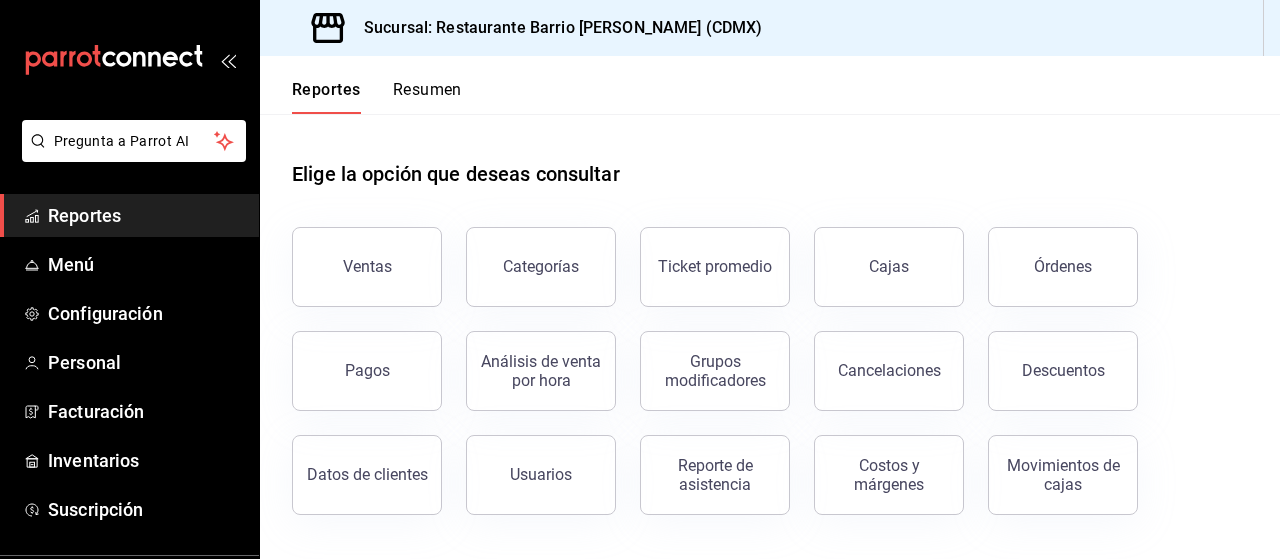 click on "Resumen" at bounding box center [427, 97] 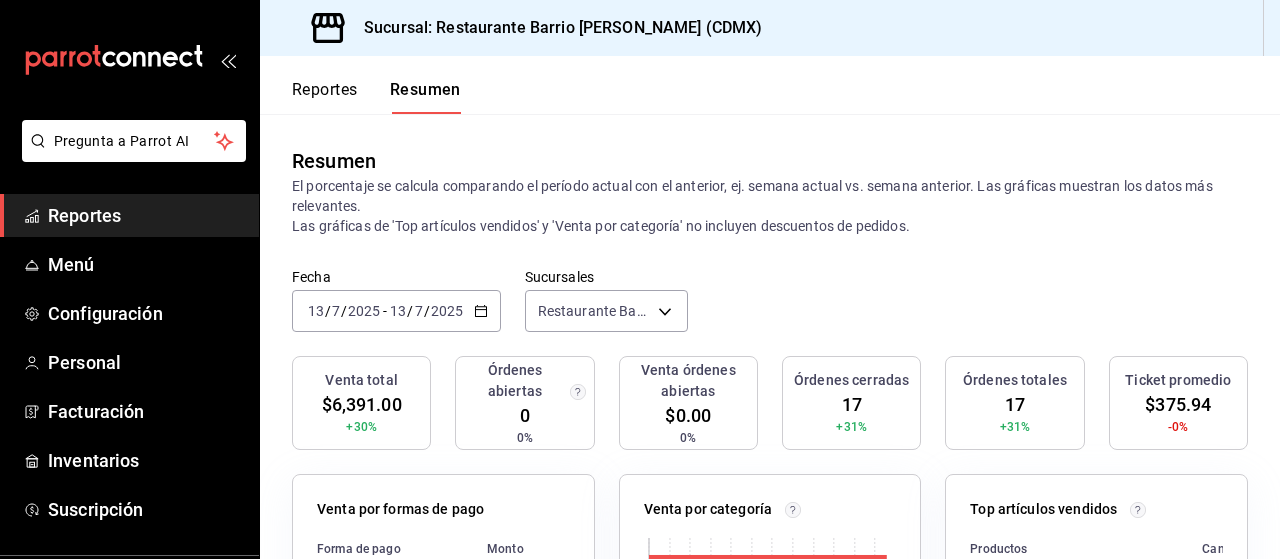 click 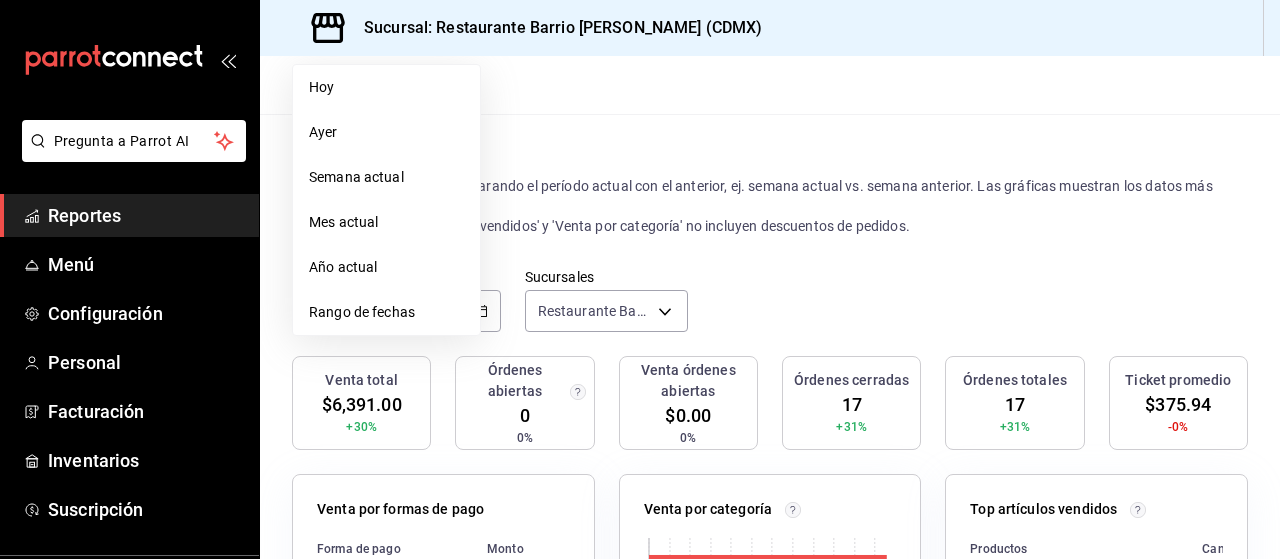 click on "Semana actual" at bounding box center (386, 177) 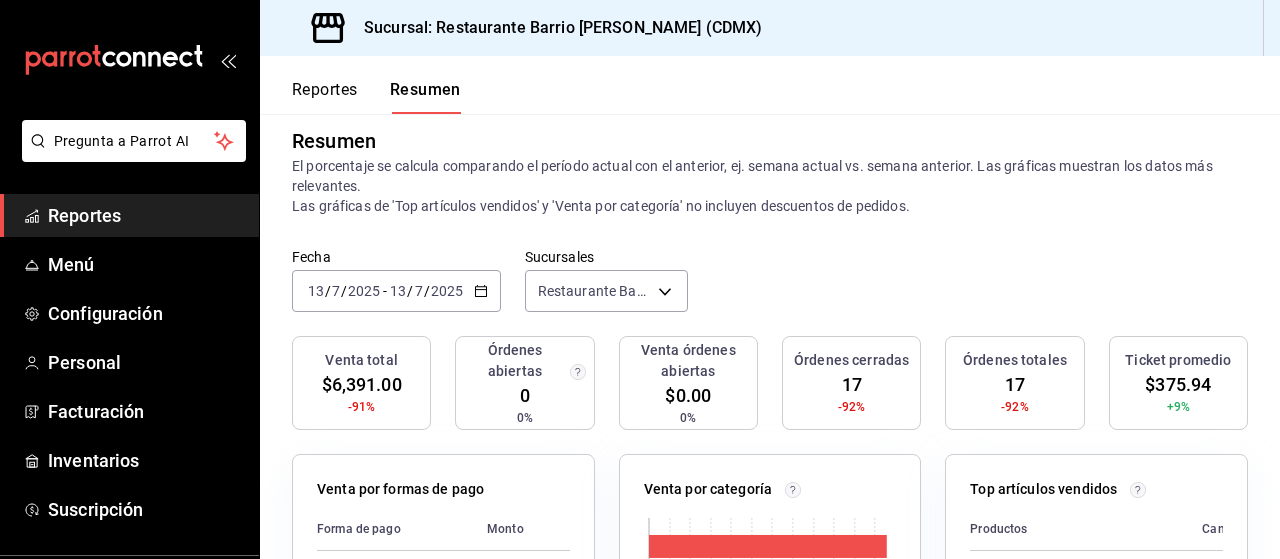 scroll, scrollTop: 9, scrollLeft: 0, axis: vertical 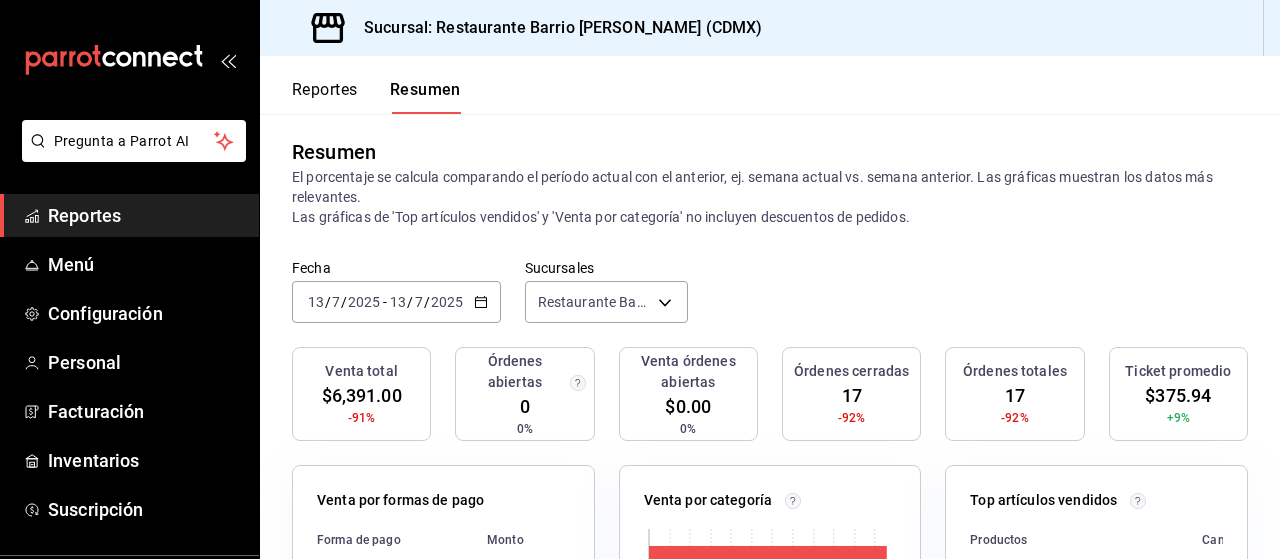 click on "[DATE] [DATE] - [DATE] [DATE]" at bounding box center (396, 302) 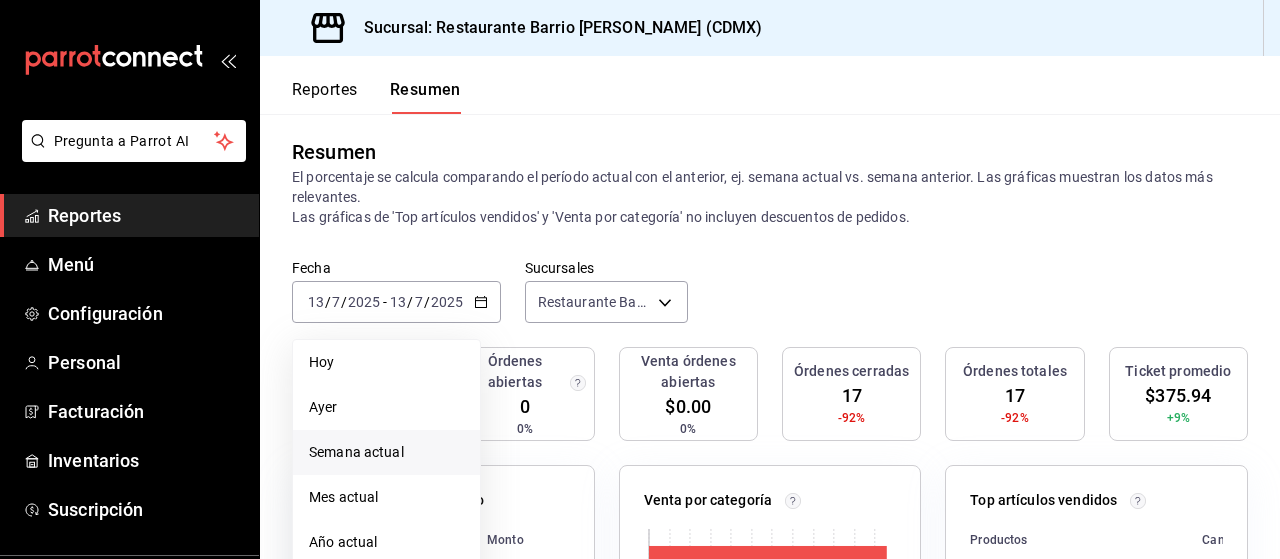 scroll, scrollTop: 141, scrollLeft: 0, axis: vertical 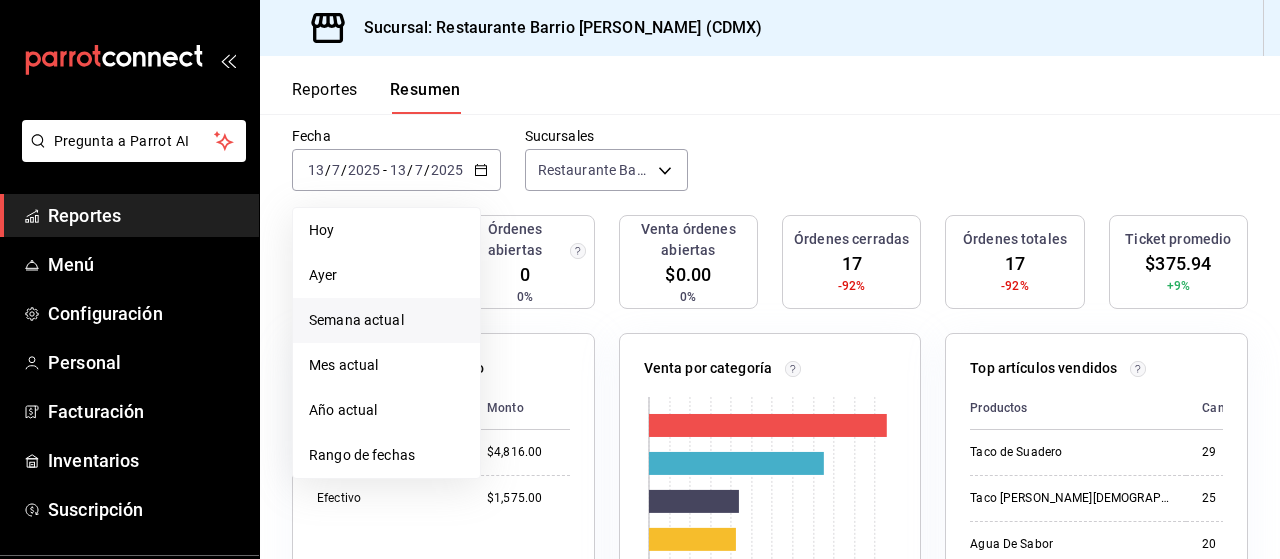 click on "Rango de fechas" at bounding box center (386, 455) 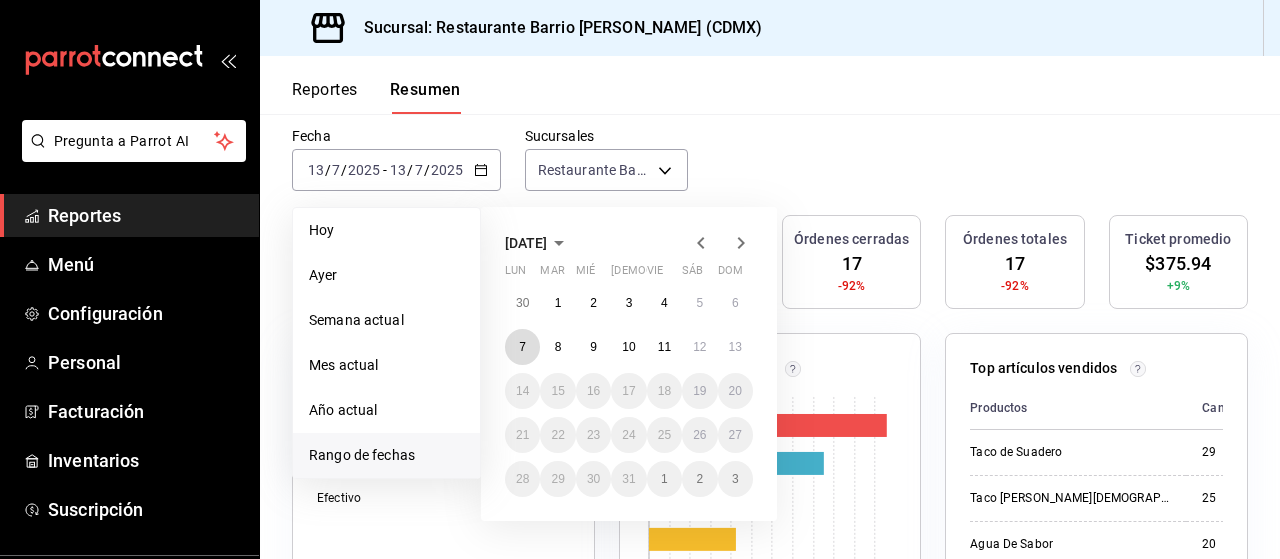 click on "7" at bounding box center [522, 347] 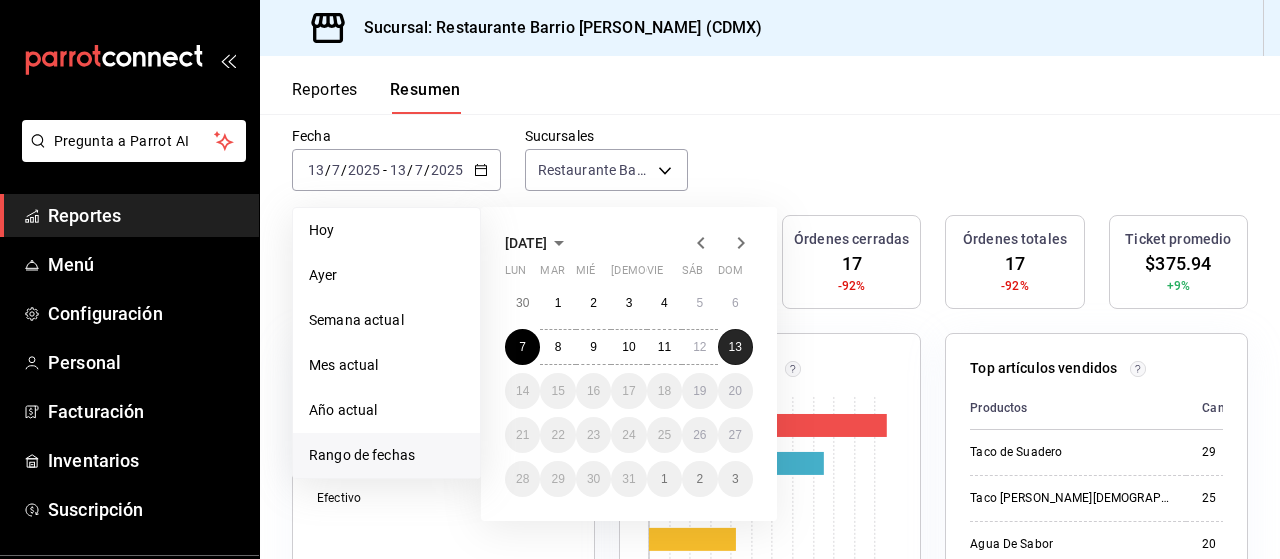 click on "13" at bounding box center [735, 347] 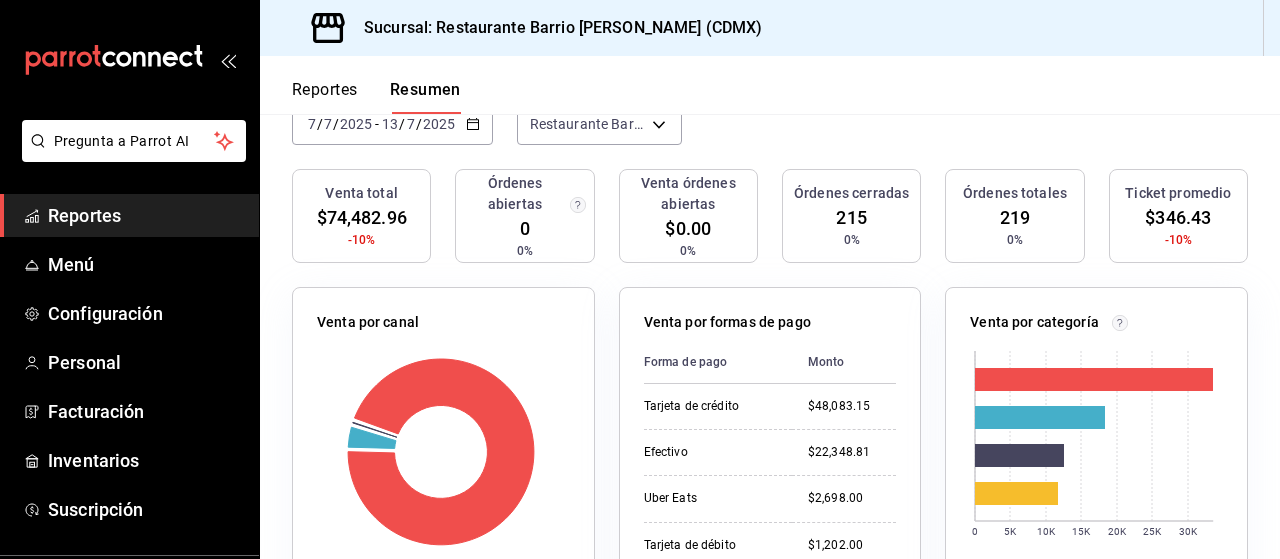 scroll, scrollTop: 153, scrollLeft: 0, axis: vertical 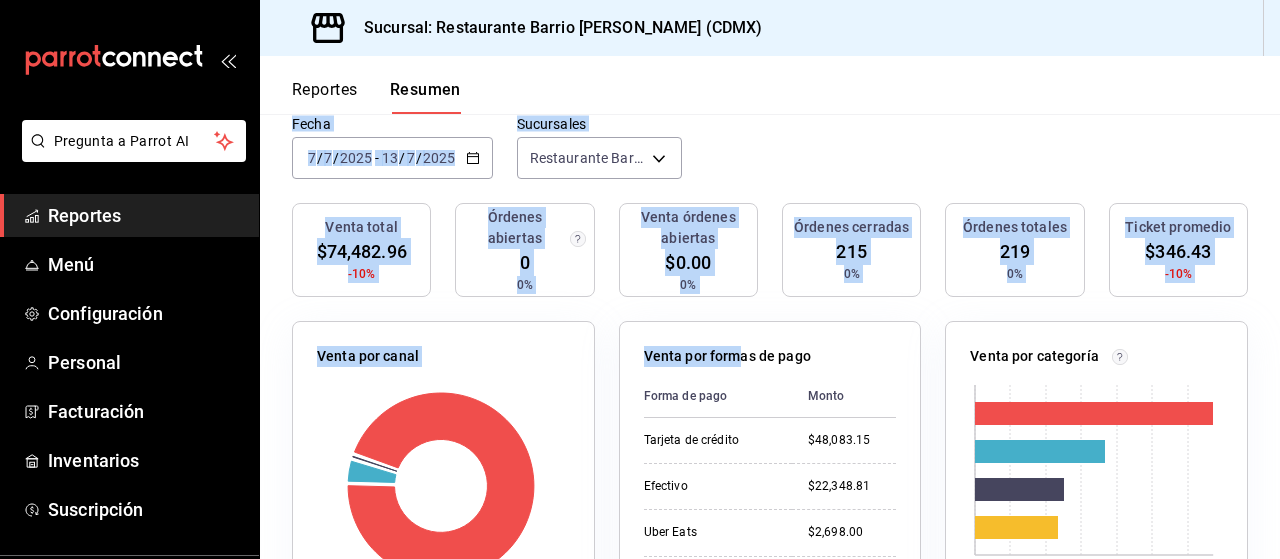 drag, startPoint x: 728, startPoint y: 340, endPoint x: 344, endPoint y: -121, distance: 599.98083 